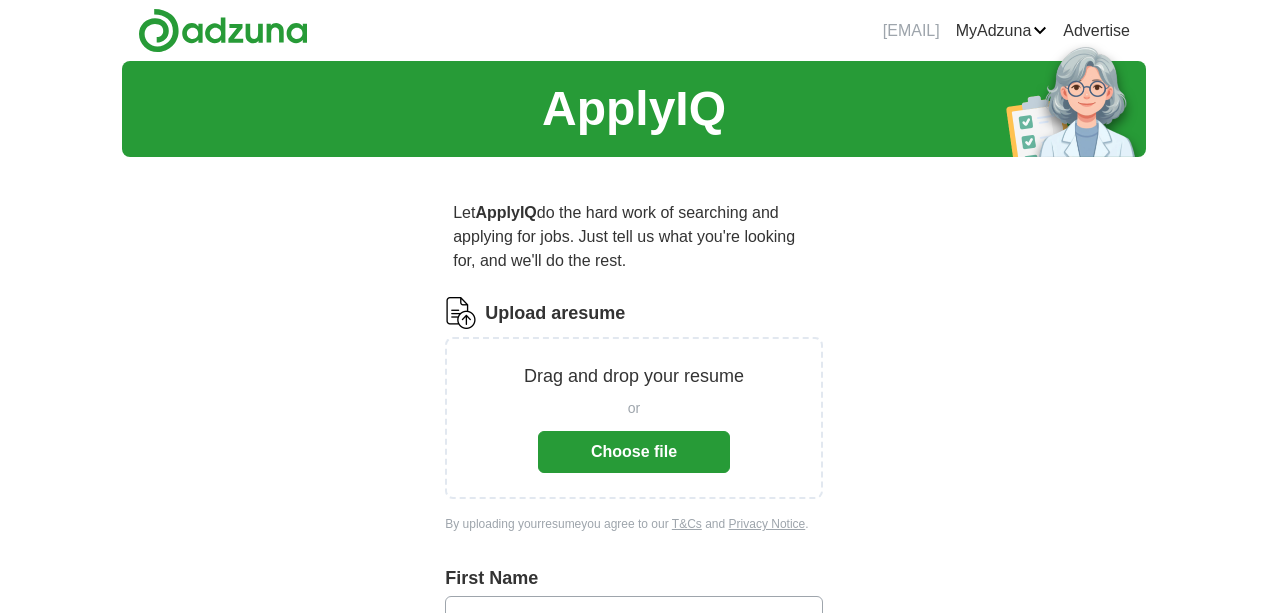 scroll, scrollTop: 0, scrollLeft: 0, axis: both 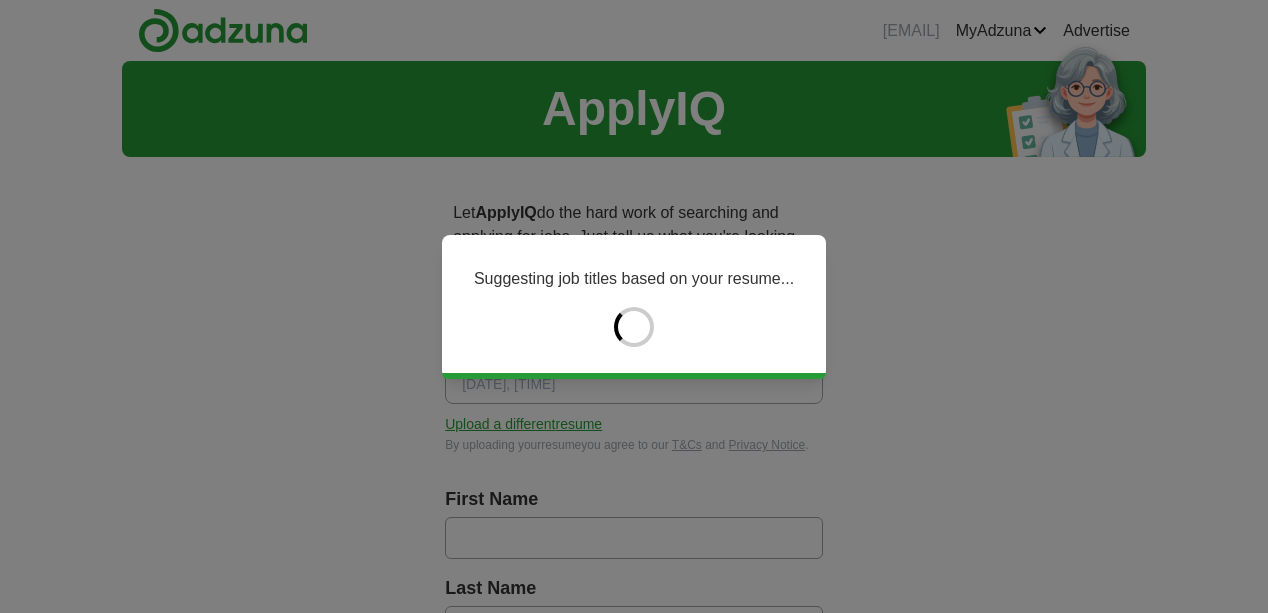 type on "*****" 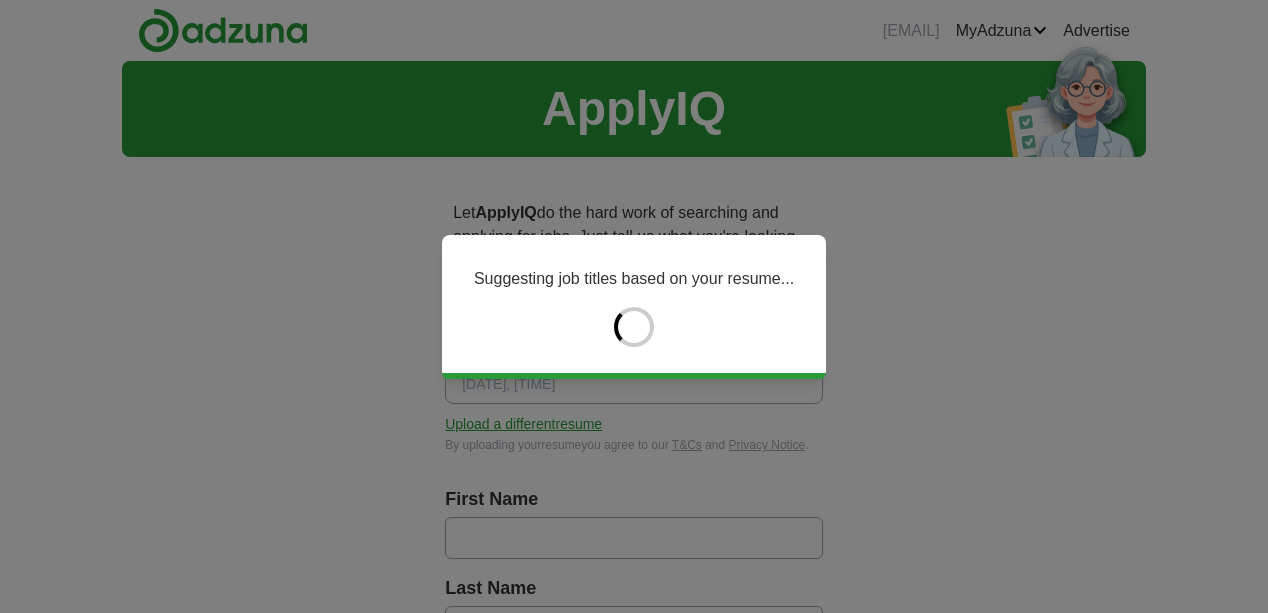 type on "*****" 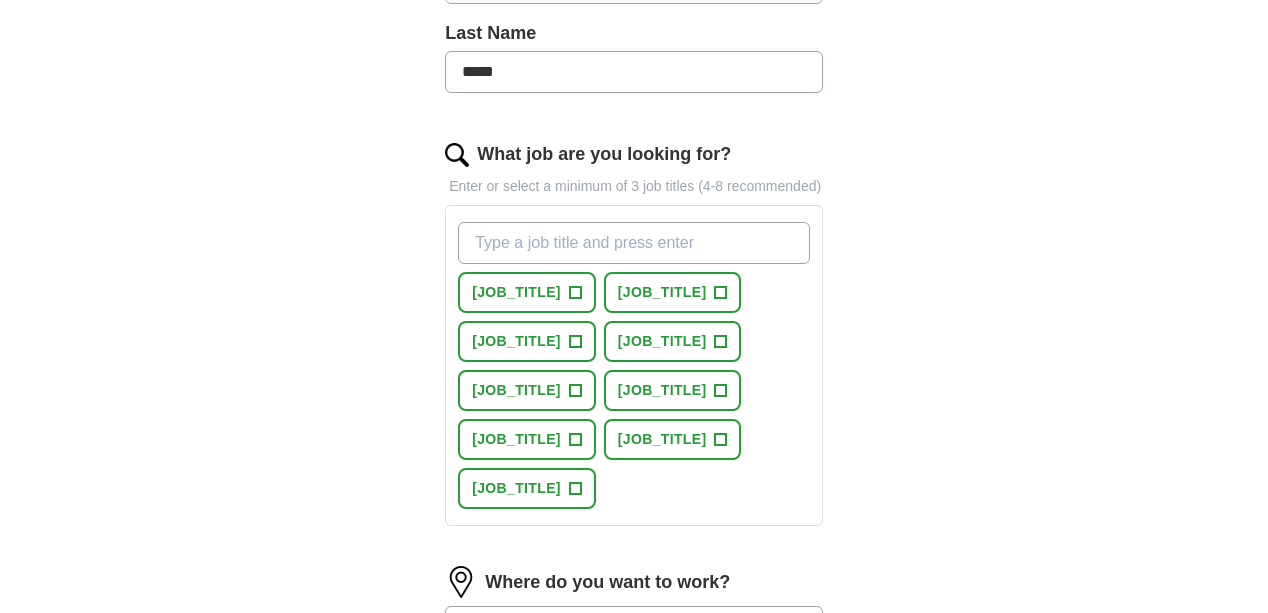 scroll, scrollTop: 571, scrollLeft: 0, axis: vertical 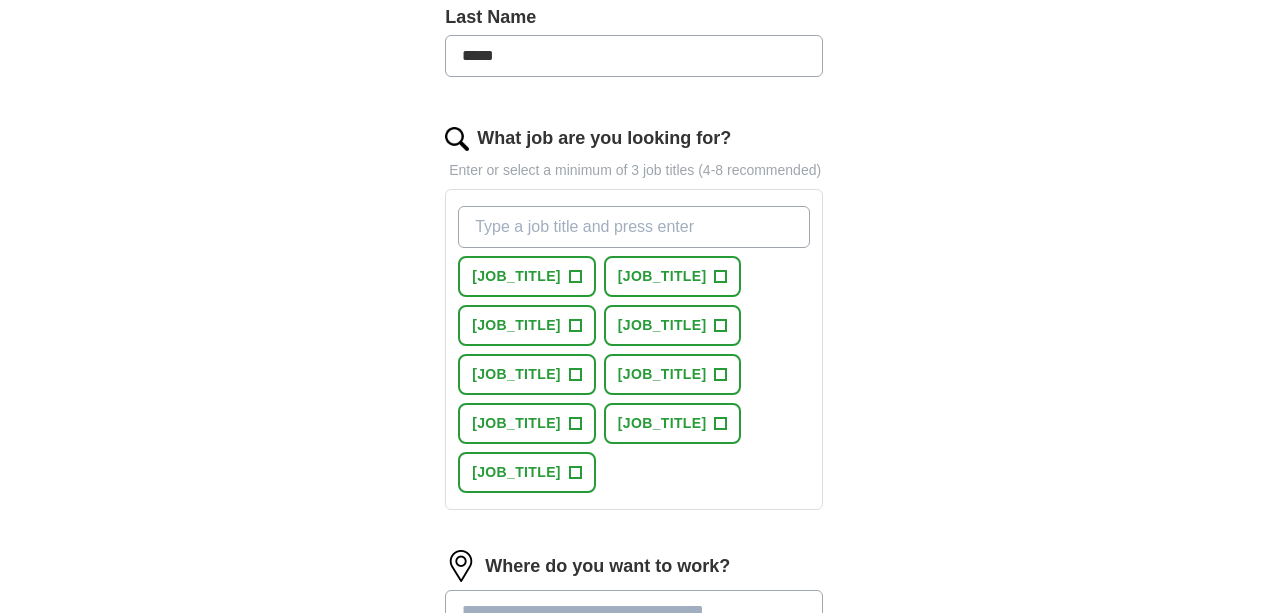 click at bounding box center [634, 611] 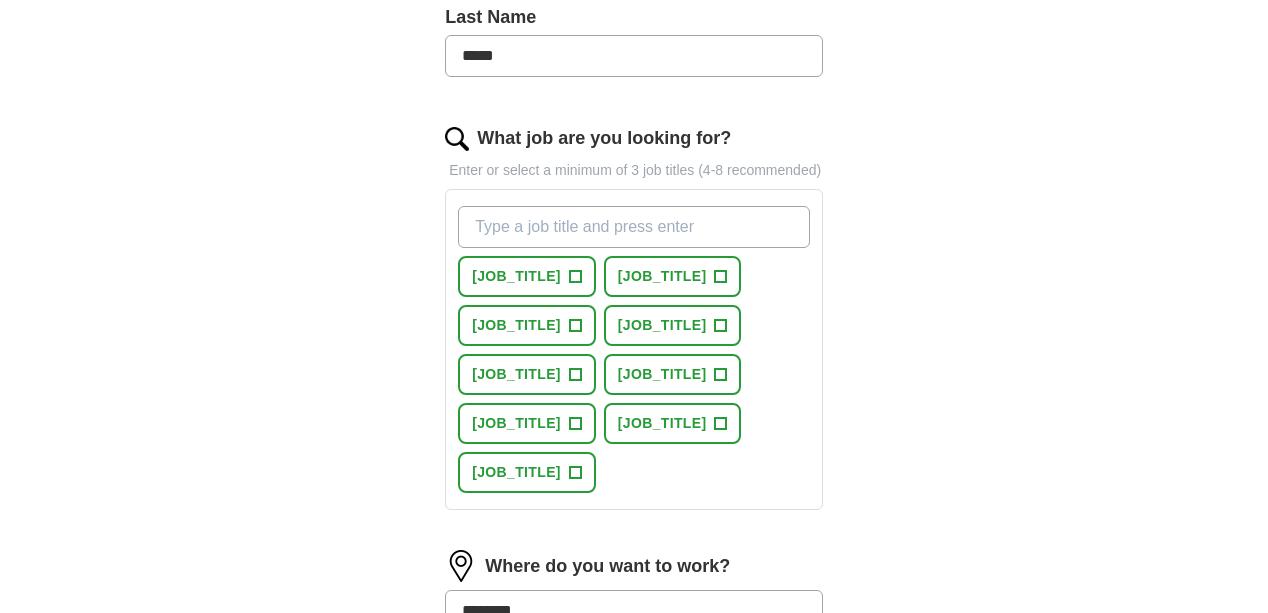 type on "*********" 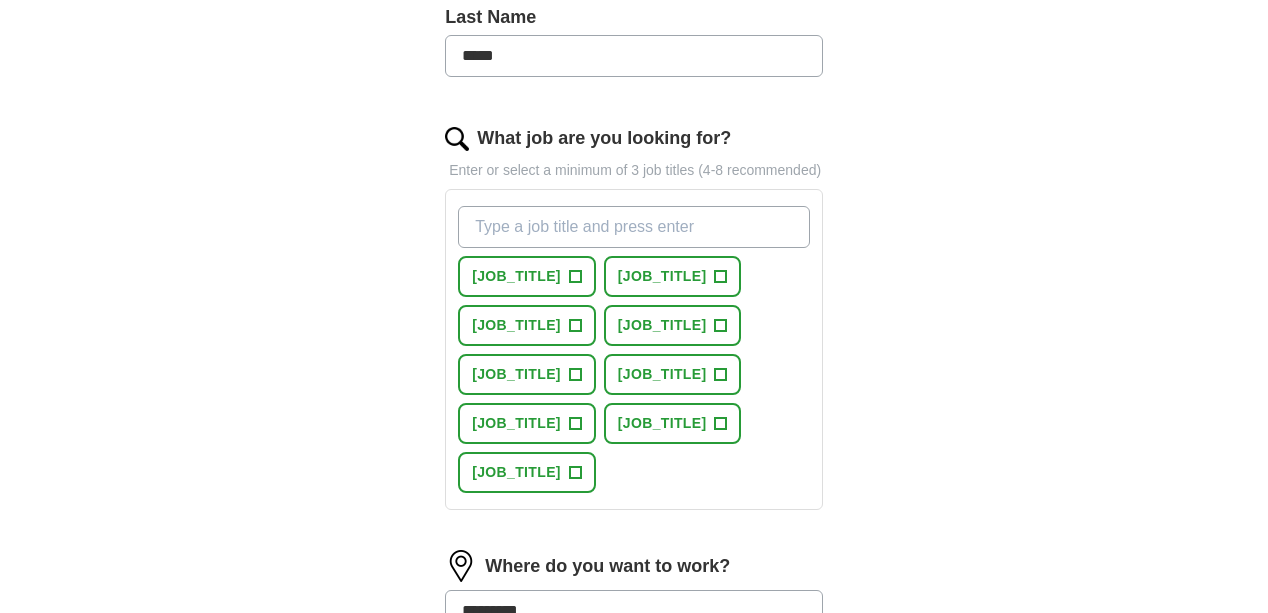 click on "[CITY] , [STATE]" at bounding box center [634, 661] 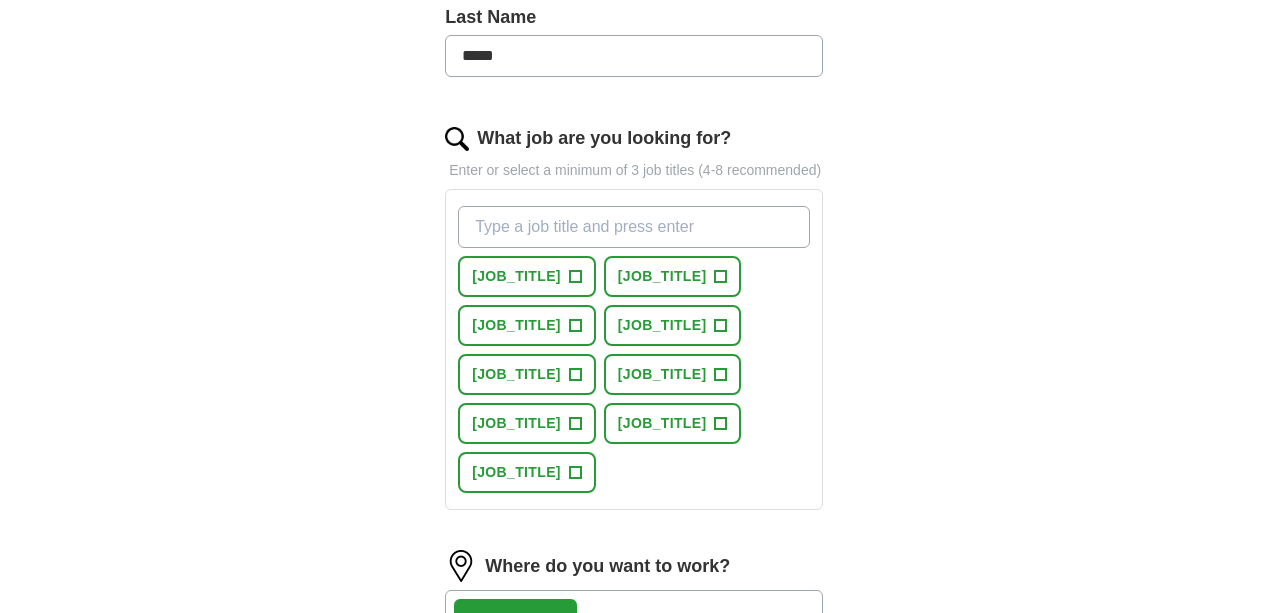 click on "25 mile radius" at bounding box center [634, 685] 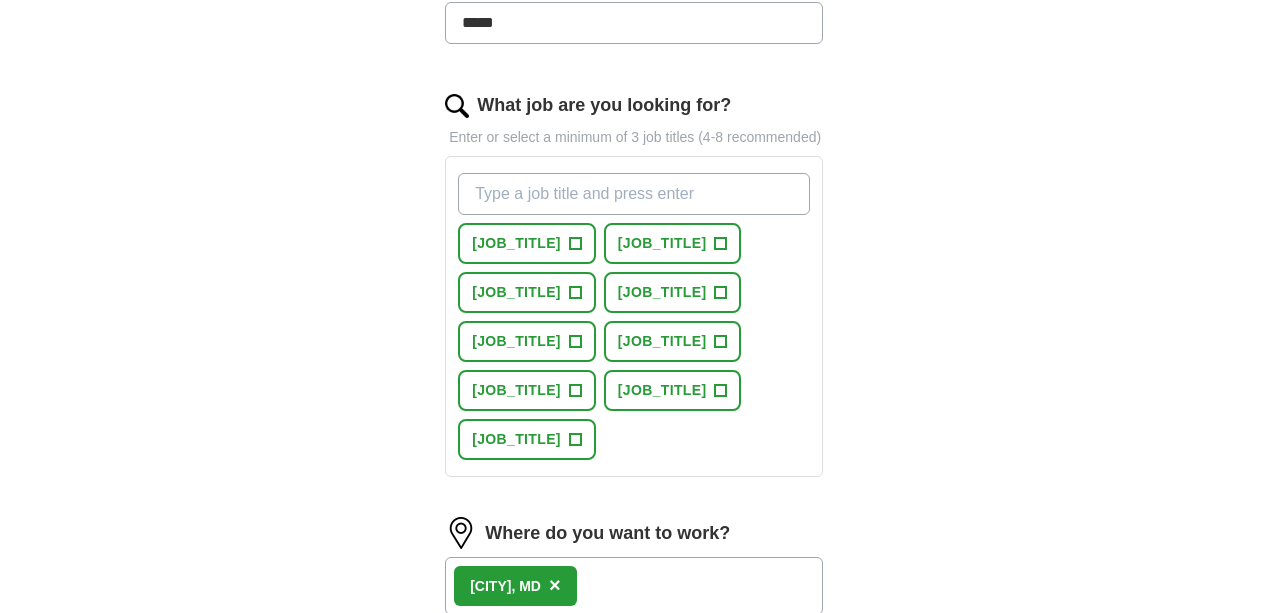 scroll, scrollTop: 621, scrollLeft: 0, axis: vertical 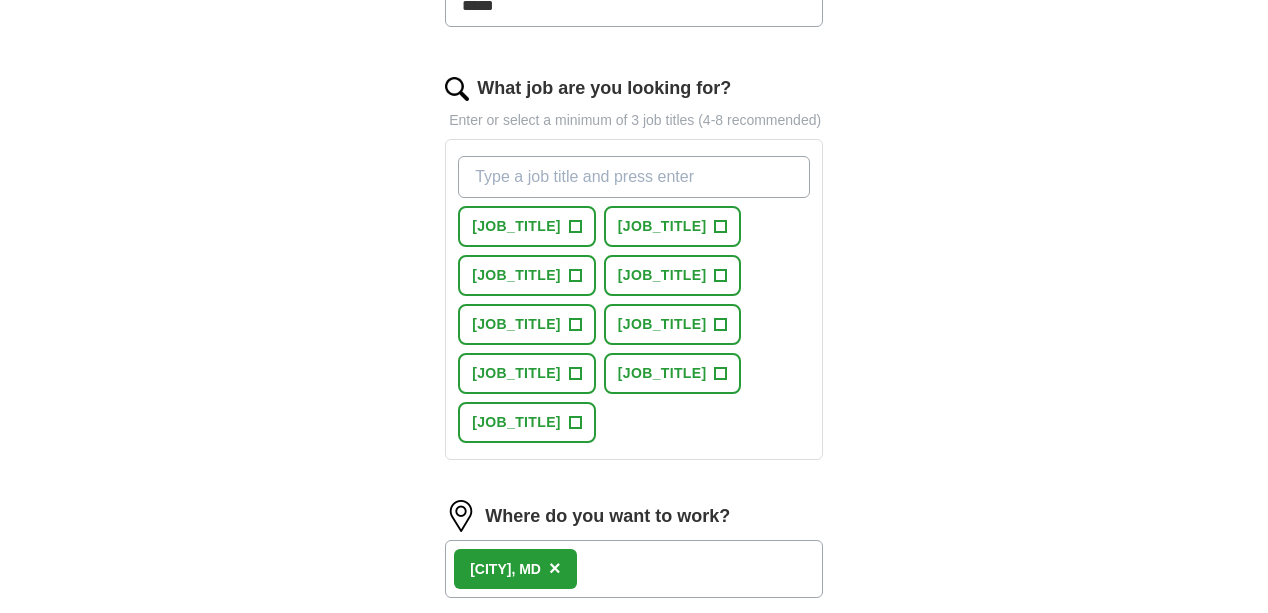 click on "50 mile radius" at bounding box center (512, 848) 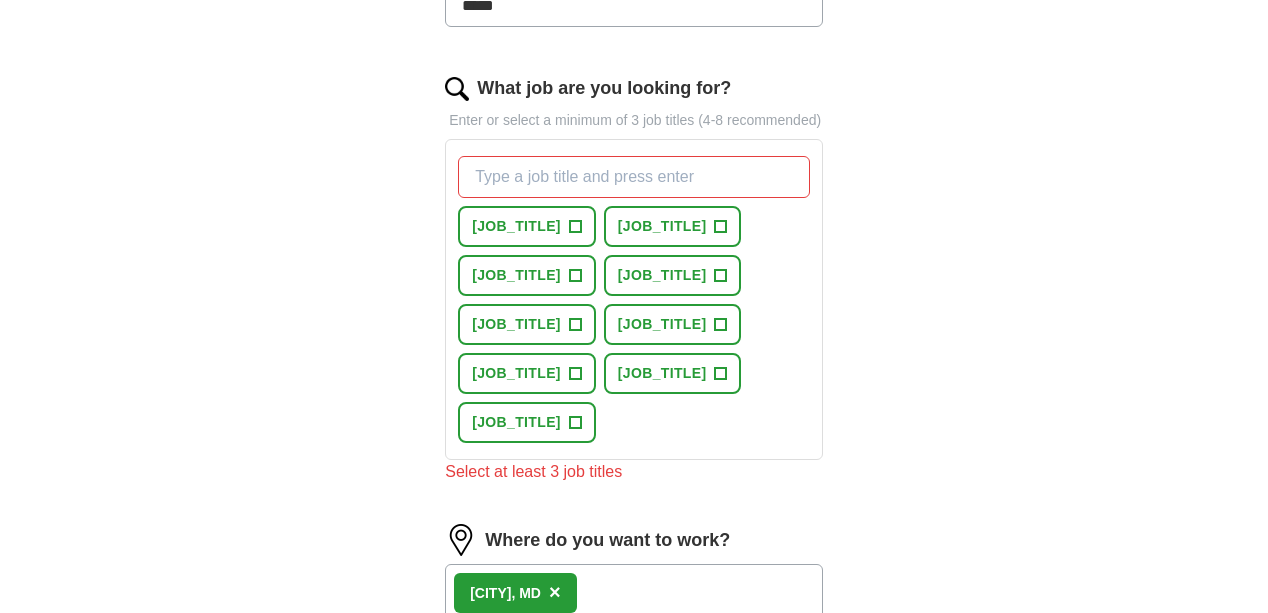 click 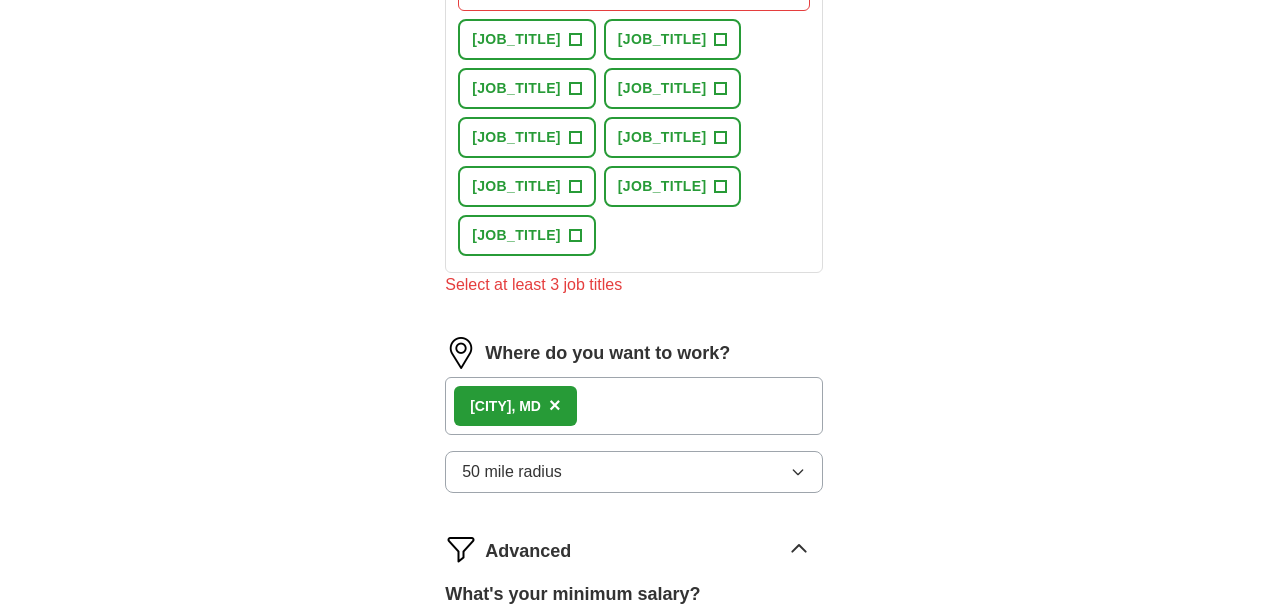 scroll, scrollTop: 818, scrollLeft: 0, axis: vertical 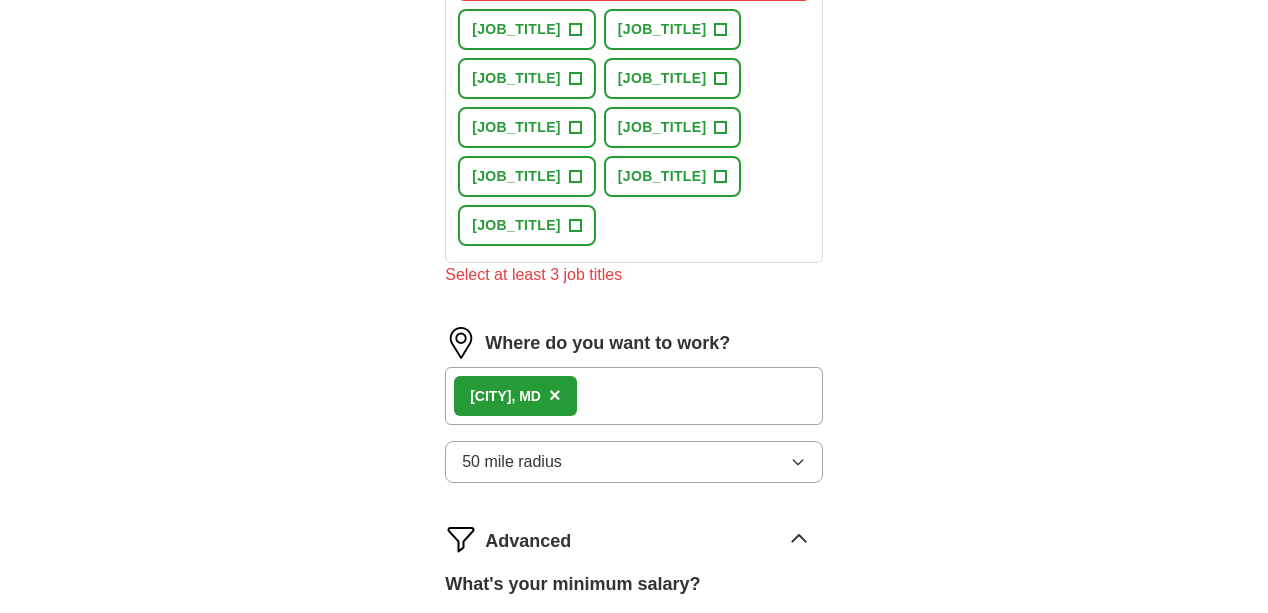 drag, startPoint x: 482, startPoint y: 398, endPoint x: 603, endPoint y: 410, distance: 121.59358 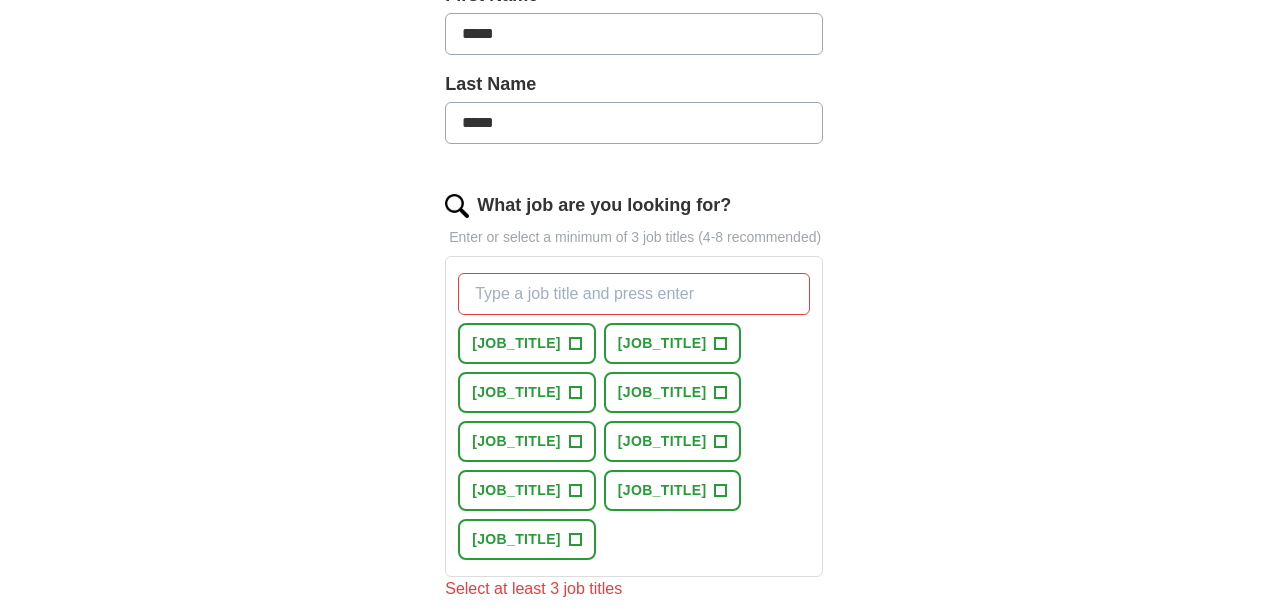 scroll, scrollTop: 416, scrollLeft: 0, axis: vertical 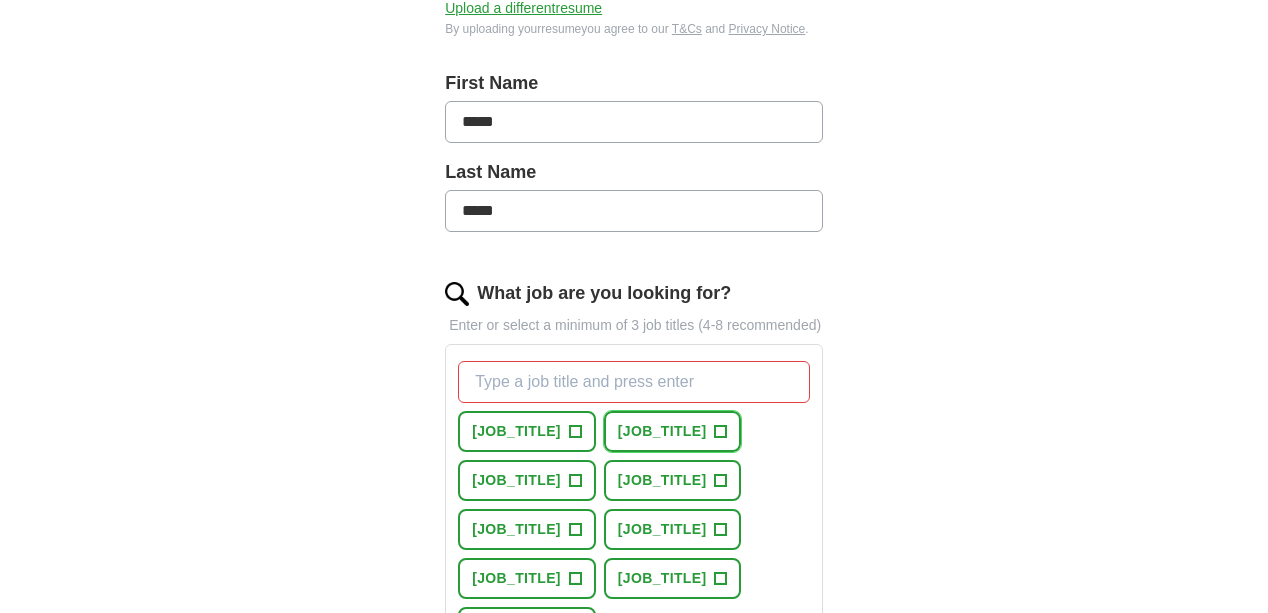 click on "+" at bounding box center (721, 432) 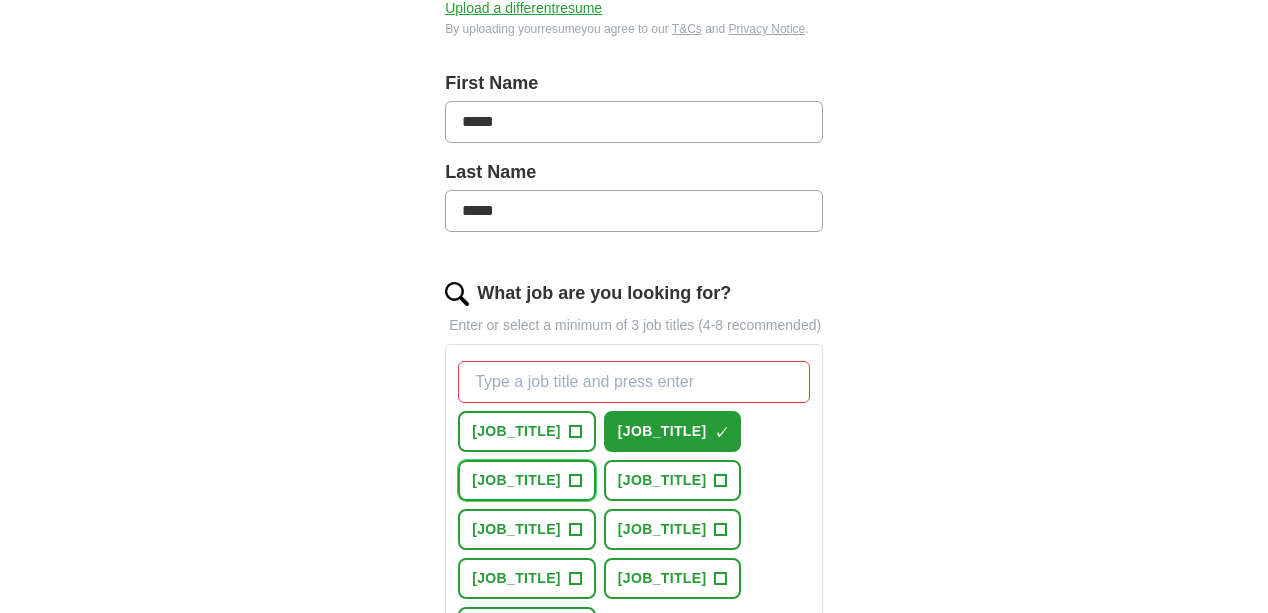 click on "+" at bounding box center (575, 481) 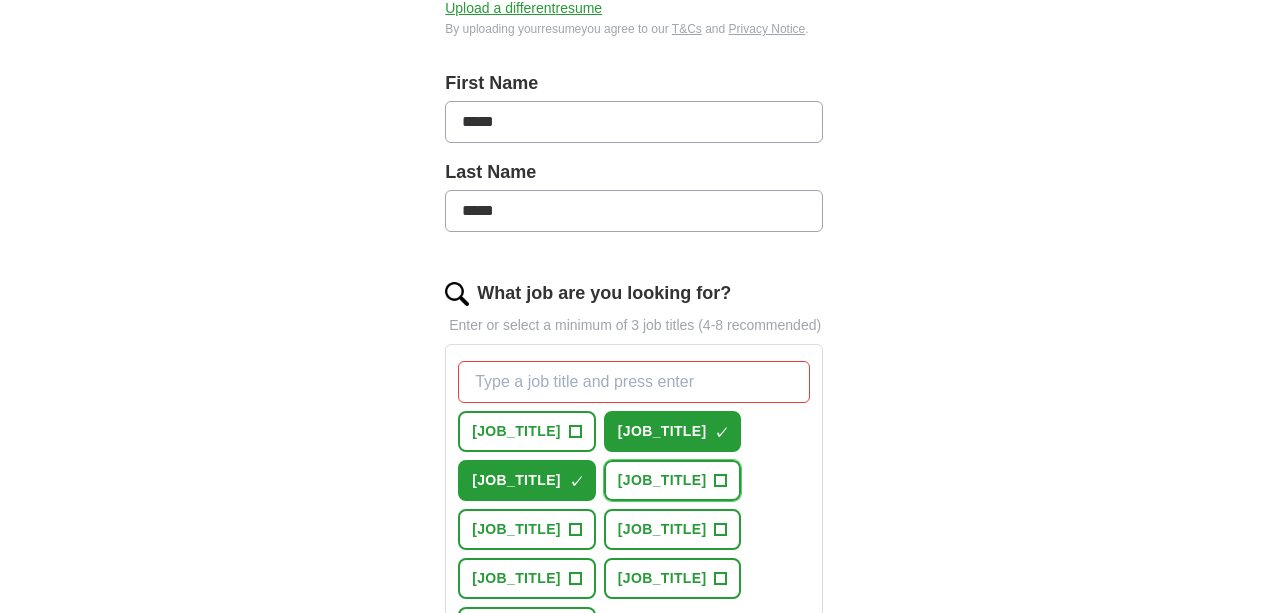 click on "+" at bounding box center [721, 481] 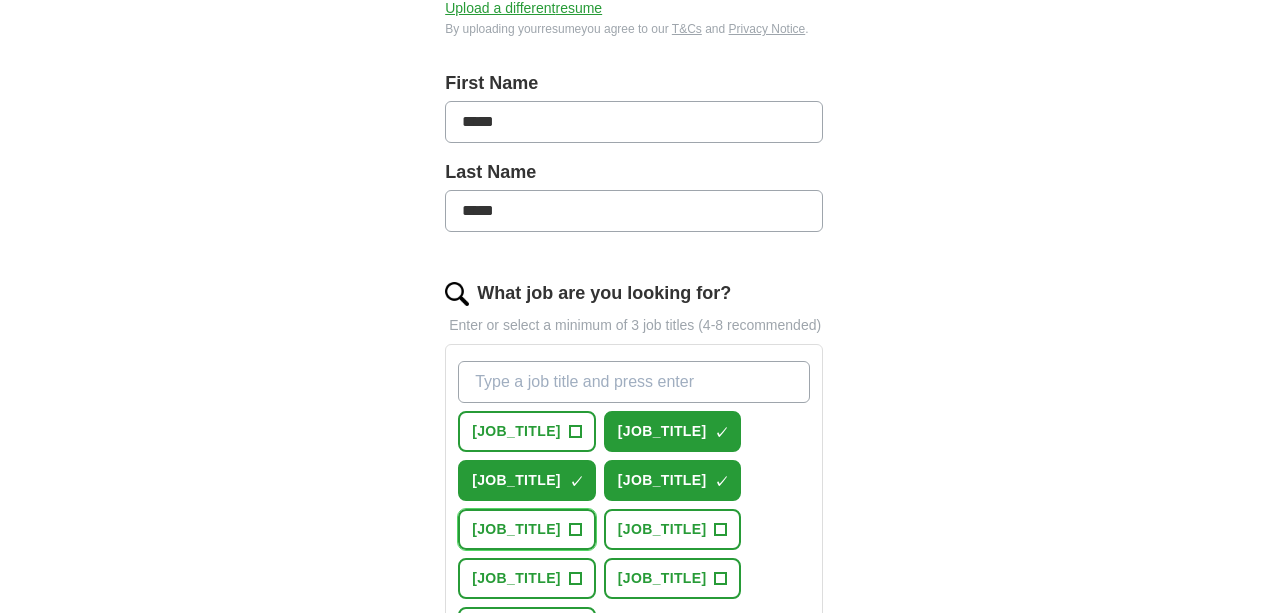 click on "+" at bounding box center (575, 530) 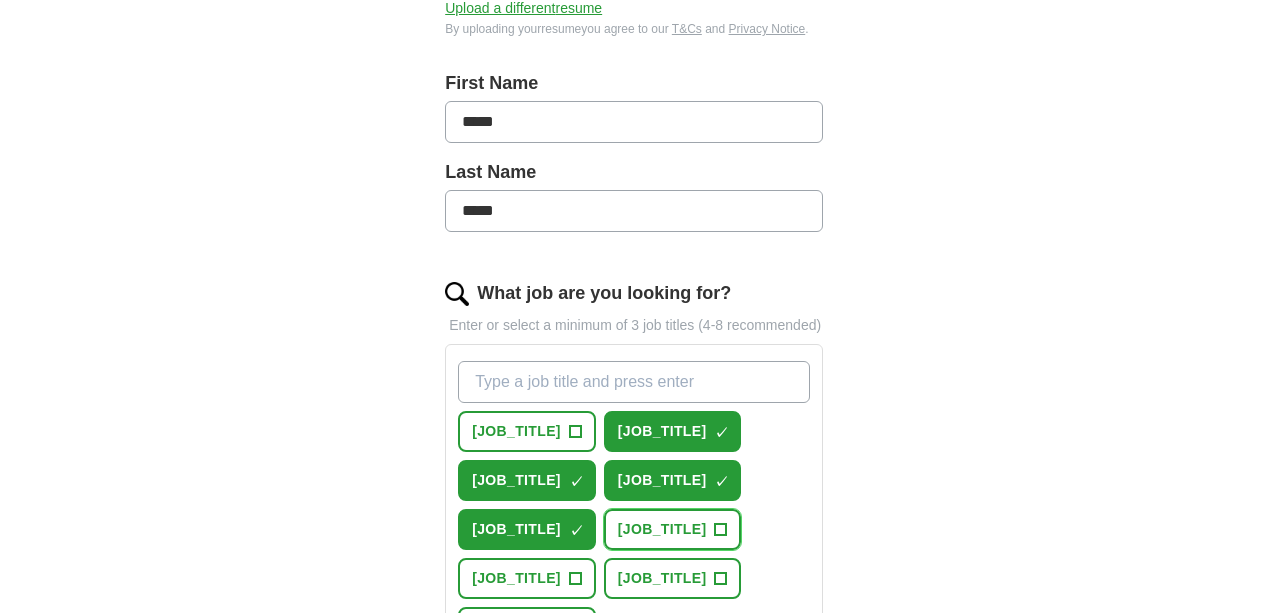 click on "+" at bounding box center (721, 530) 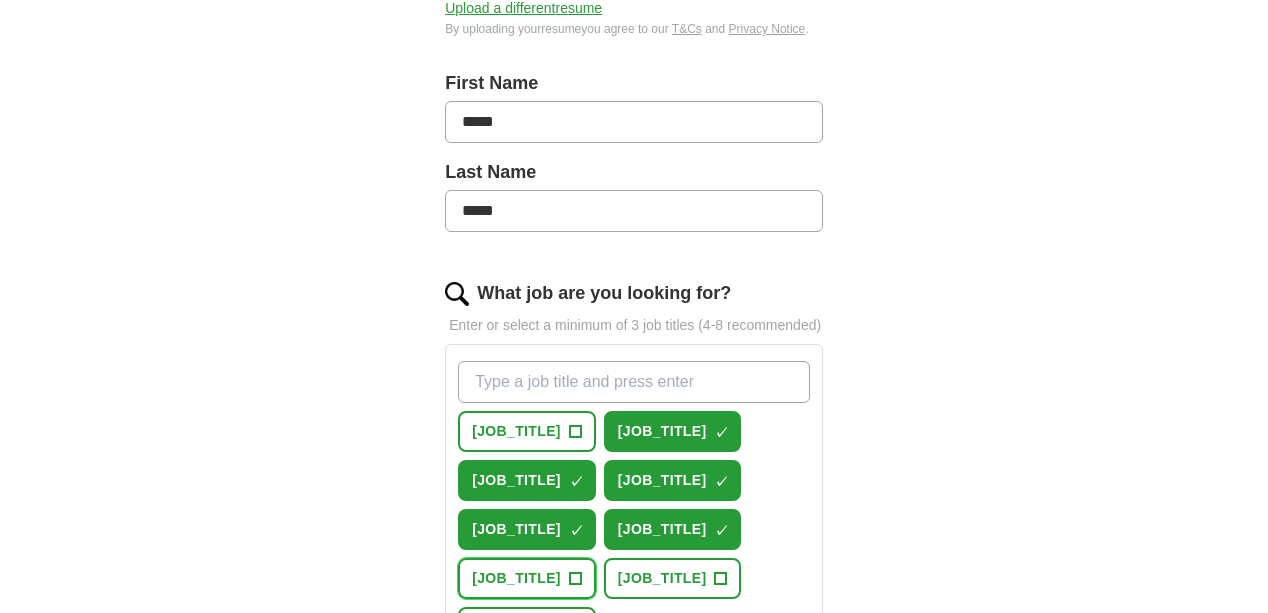 click on "+" at bounding box center (575, 579) 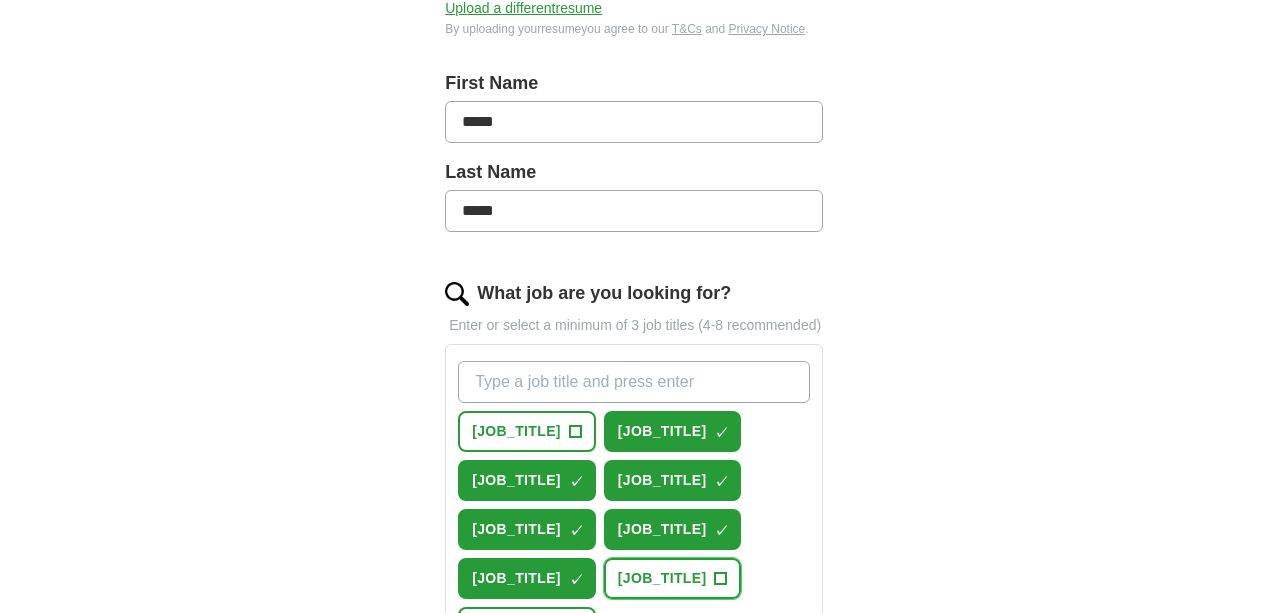 click on "+" at bounding box center (721, 579) 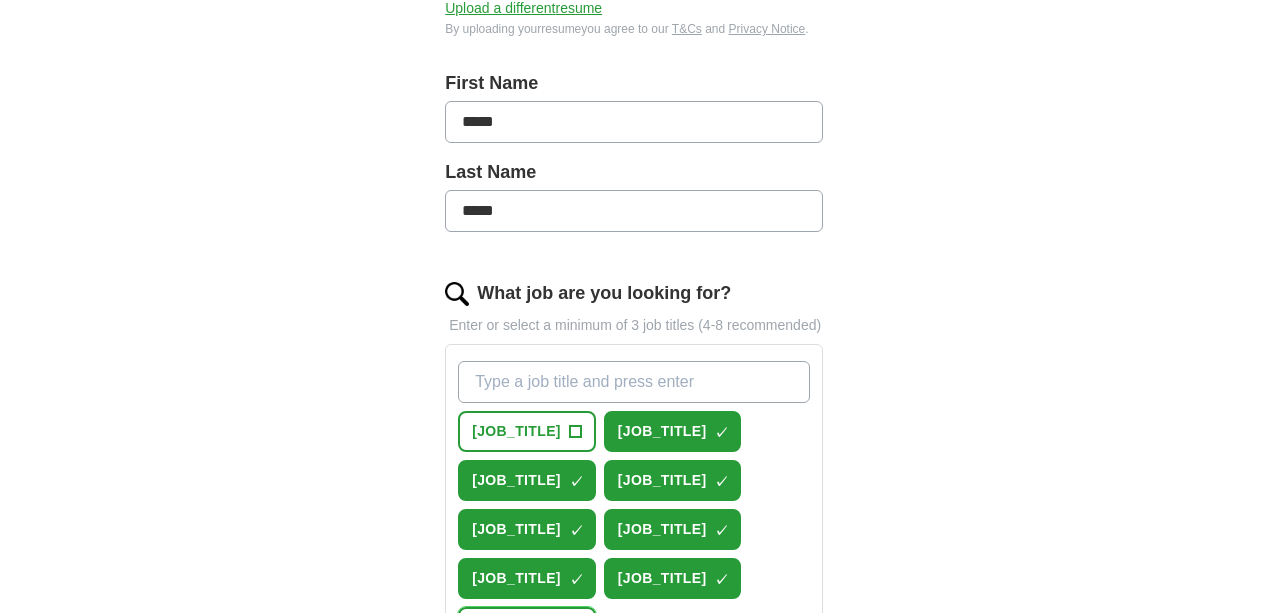 click on "+" at bounding box center [575, 628] 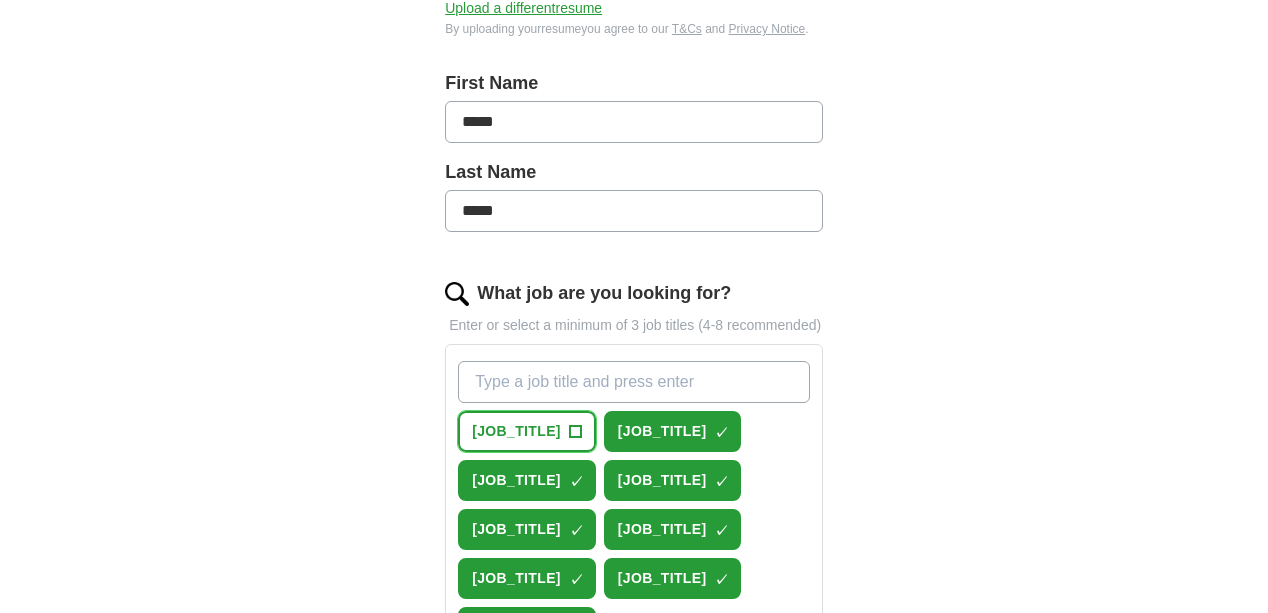 click on "+" at bounding box center [575, 432] 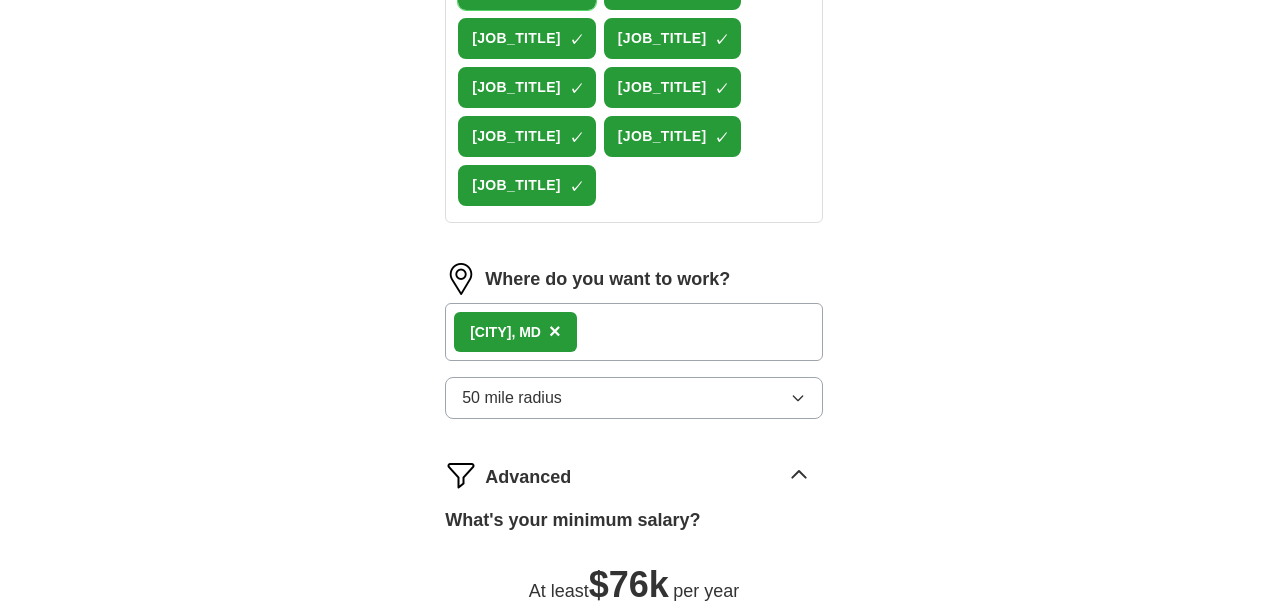 scroll, scrollTop: 883, scrollLeft: 0, axis: vertical 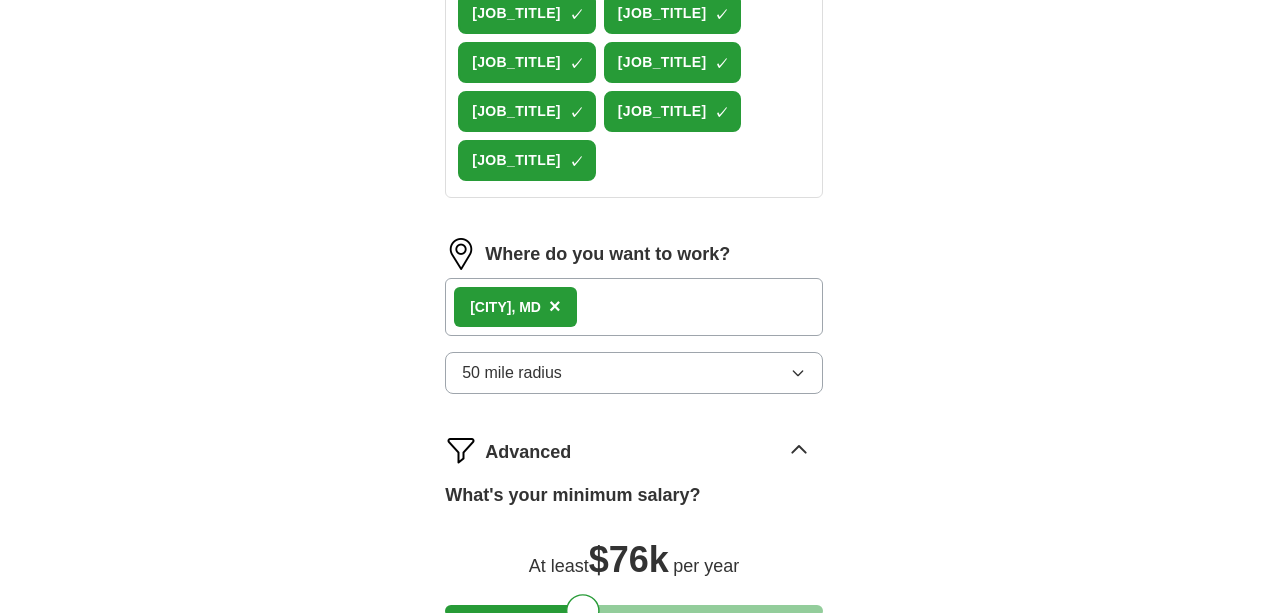 click on "Start applying for jobs" at bounding box center [634, 731] 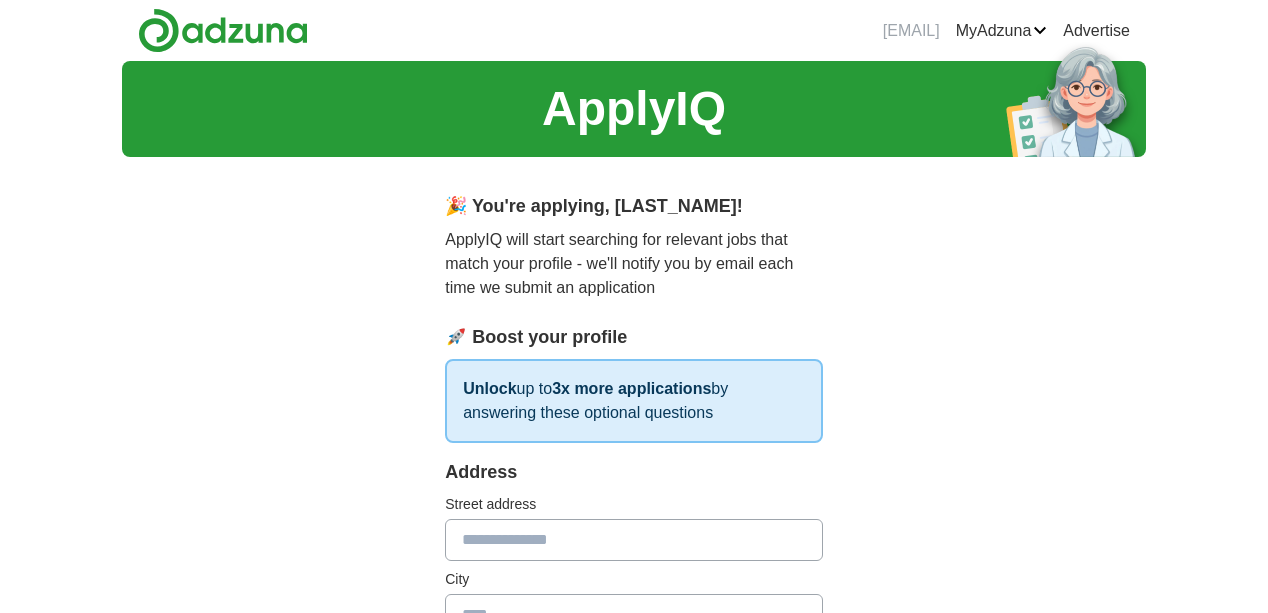 scroll, scrollTop: 31, scrollLeft: 0, axis: vertical 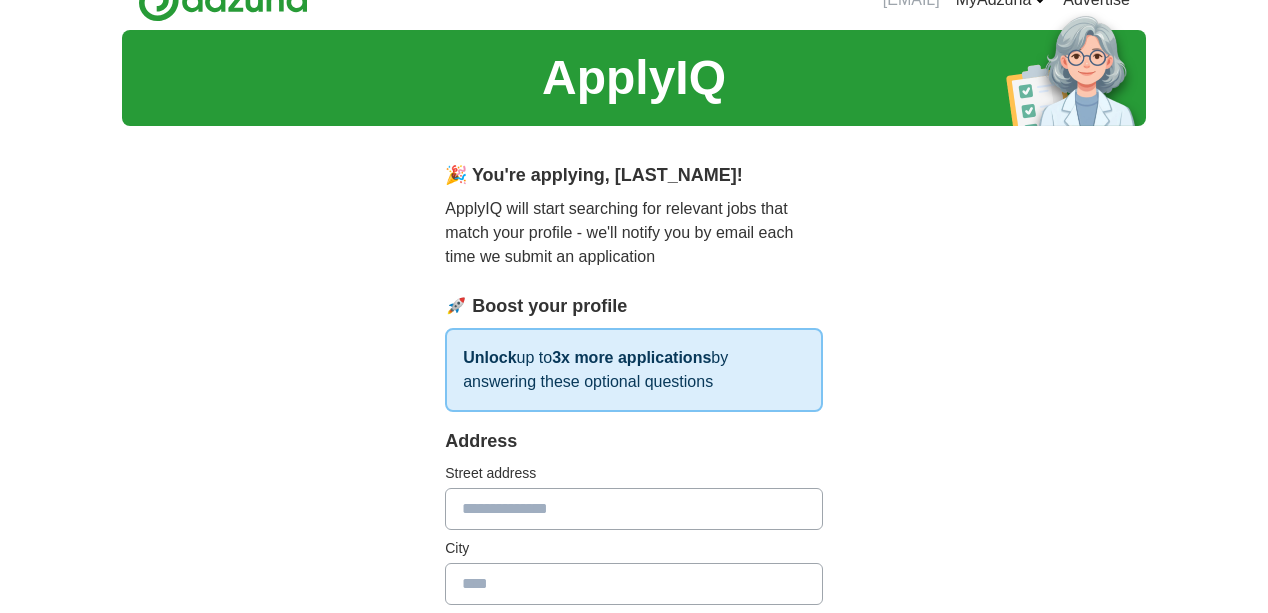 click at bounding box center (634, 509) 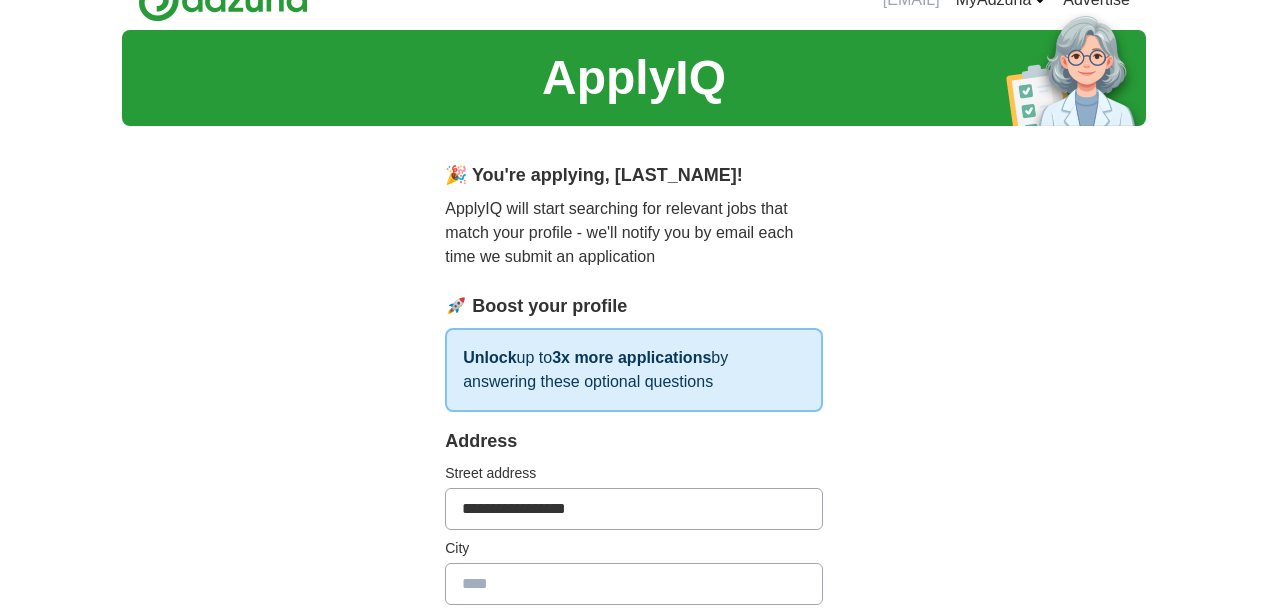 type on "*********" 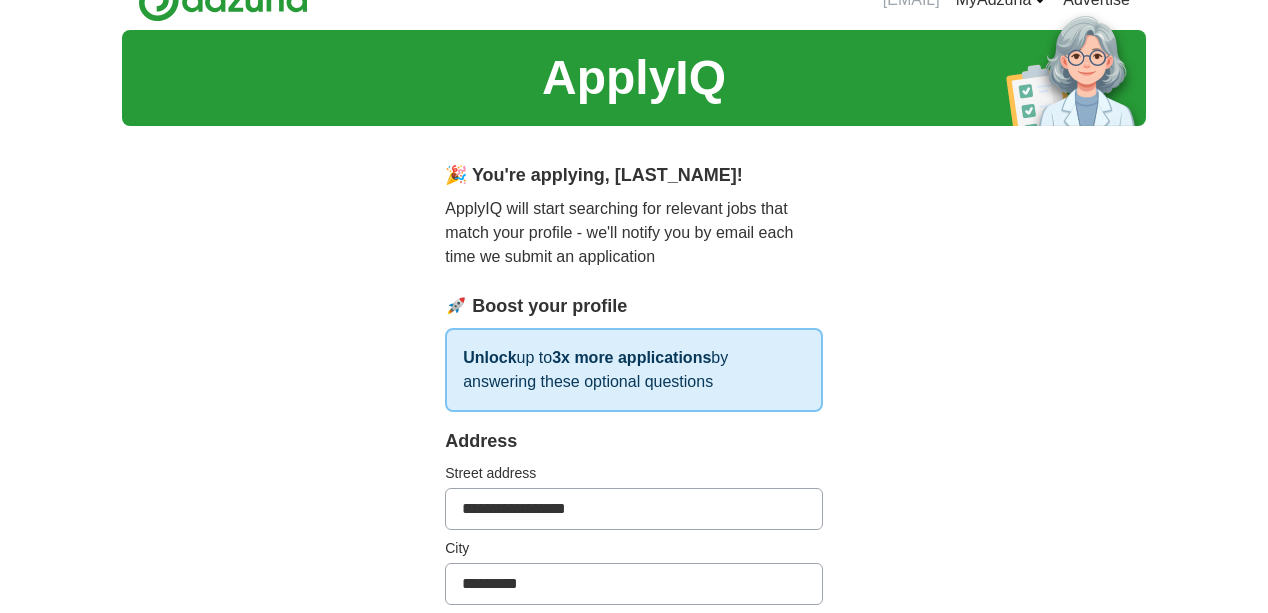 type on "**" 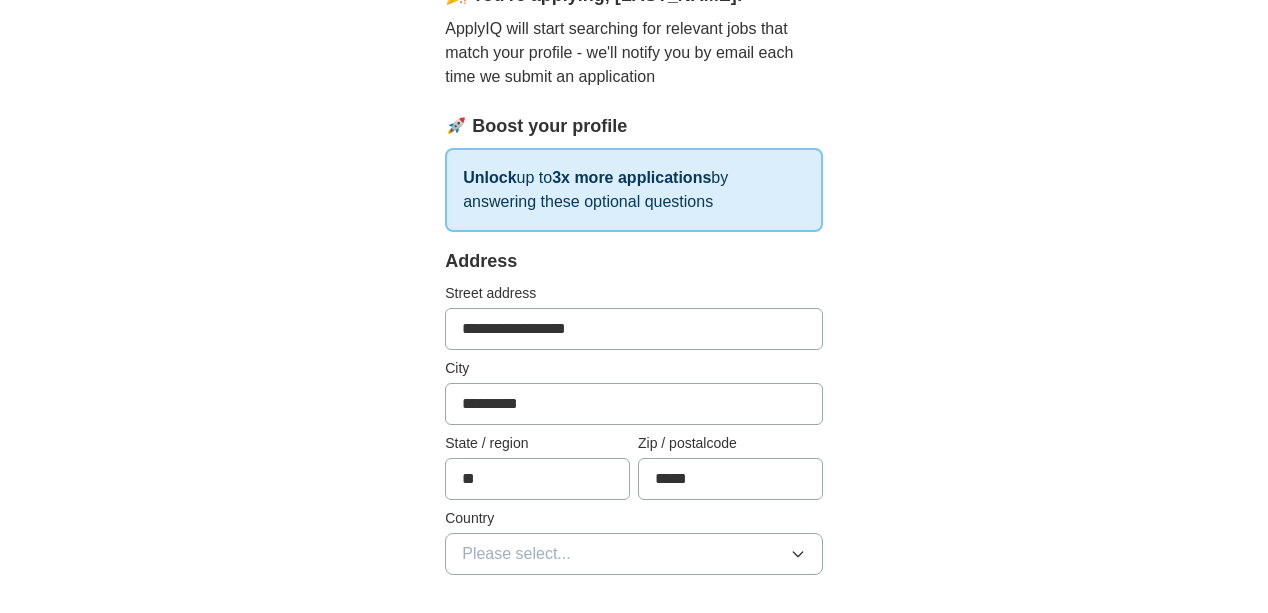 scroll, scrollTop: 216, scrollLeft: 0, axis: vertical 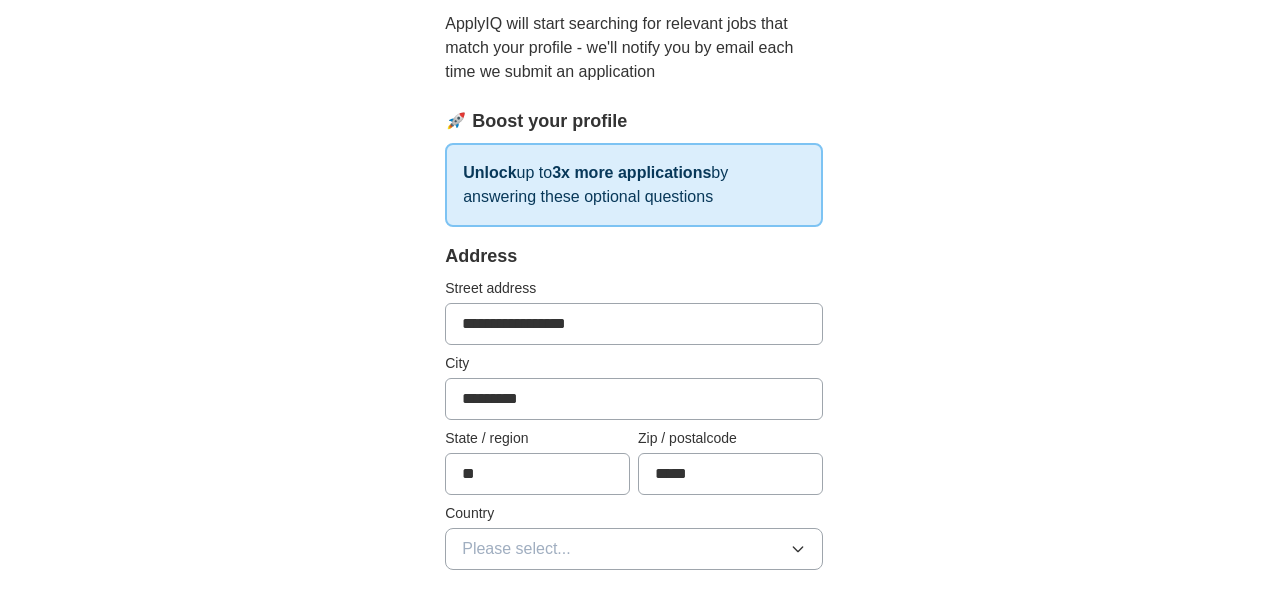 click on "Please select..." at bounding box center [634, 549] 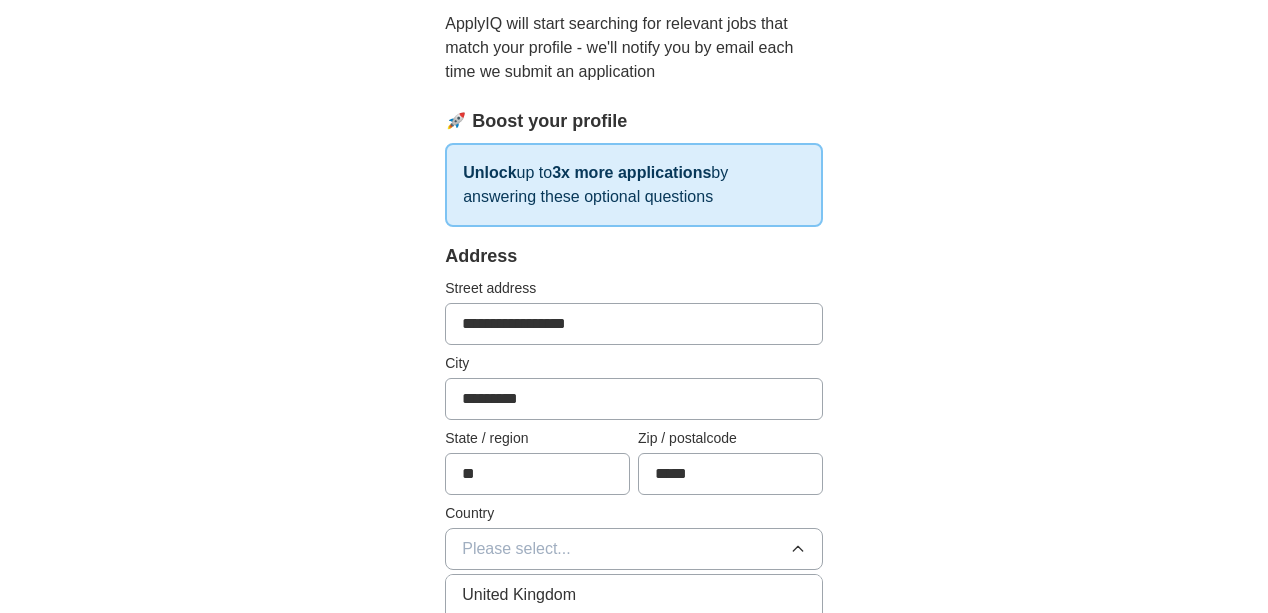 click on "United States" at bounding box center (634, 636) 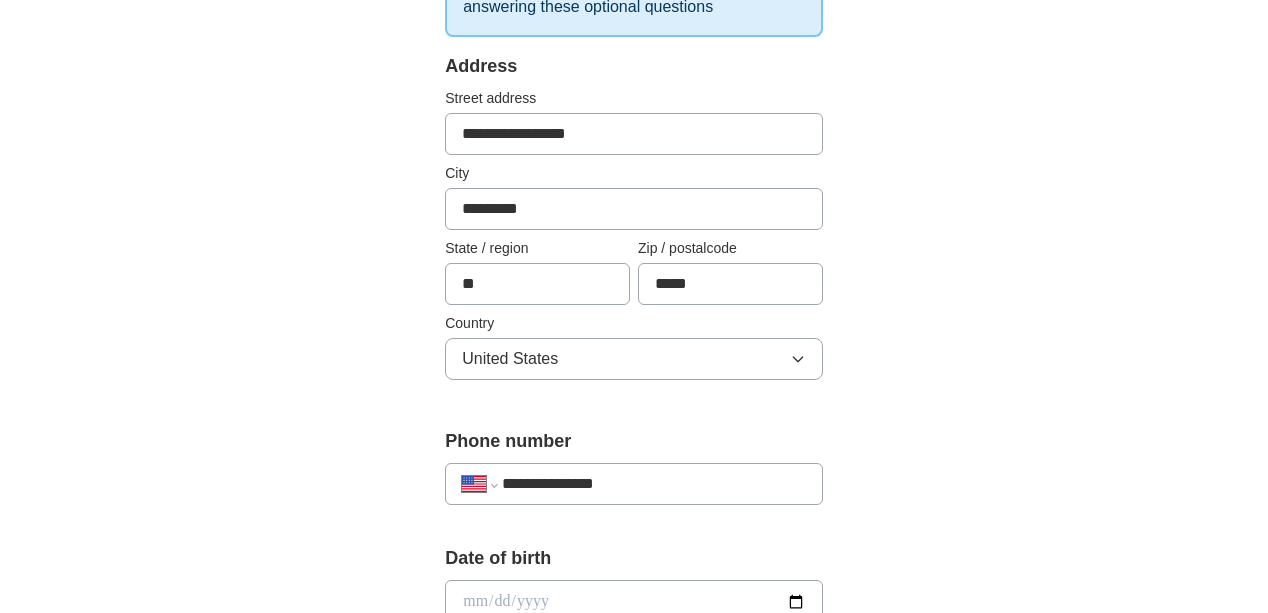 scroll, scrollTop: 415, scrollLeft: 0, axis: vertical 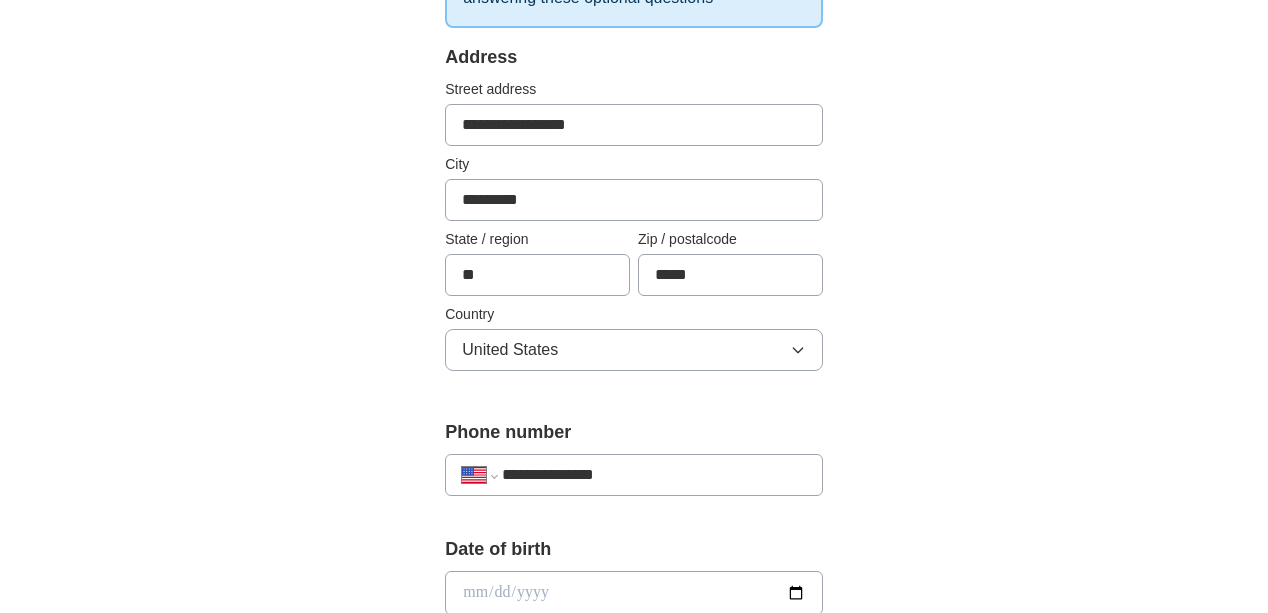 click at bounding box center (634, 593) 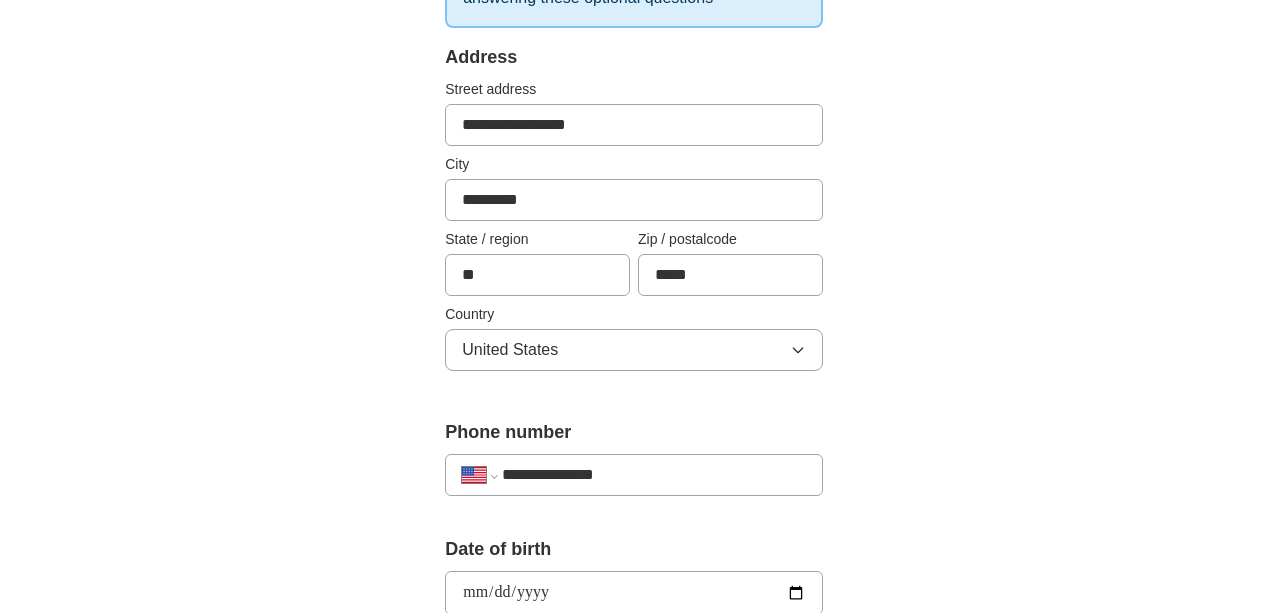 type on "**********" 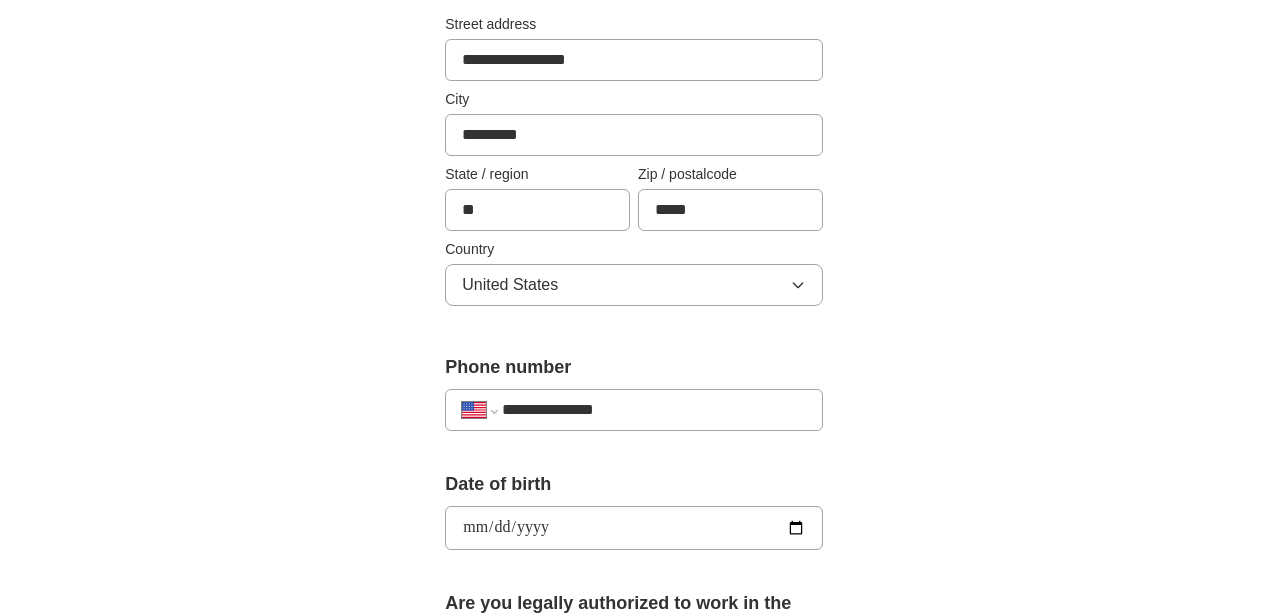 scroll, scrollTop: 496, scrollLeft: 0, axis: vertical 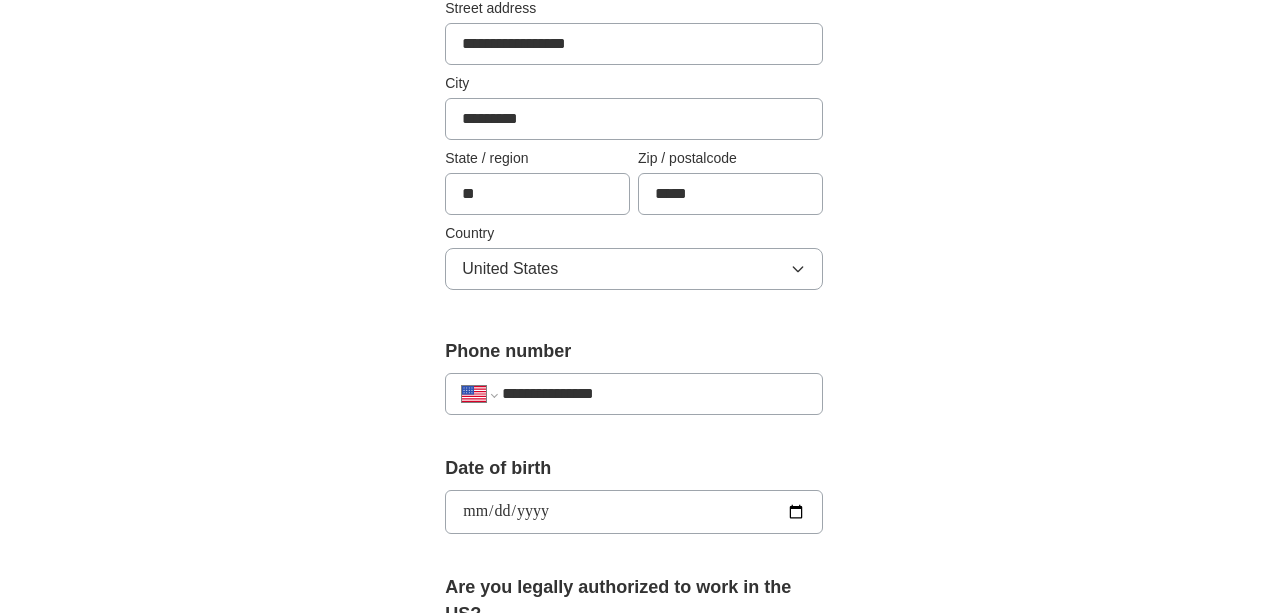 click on "Please select..." at bounding box center [634, 657] 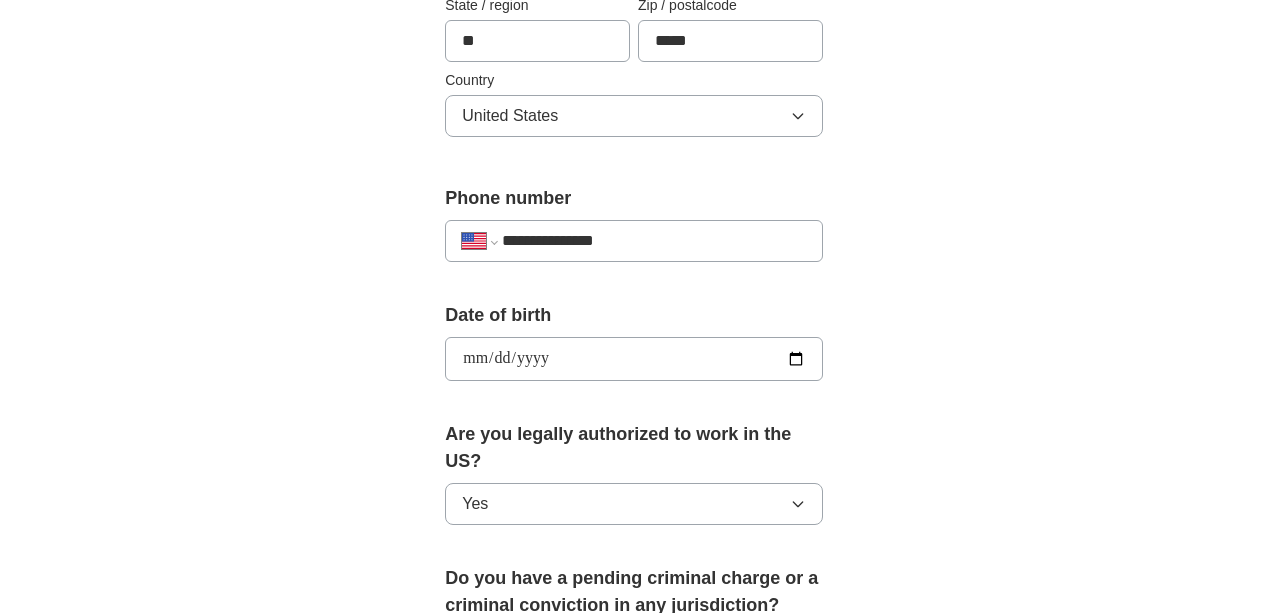 scroll, scrollTop: 650, scrollLeft: 0, axis: vertical 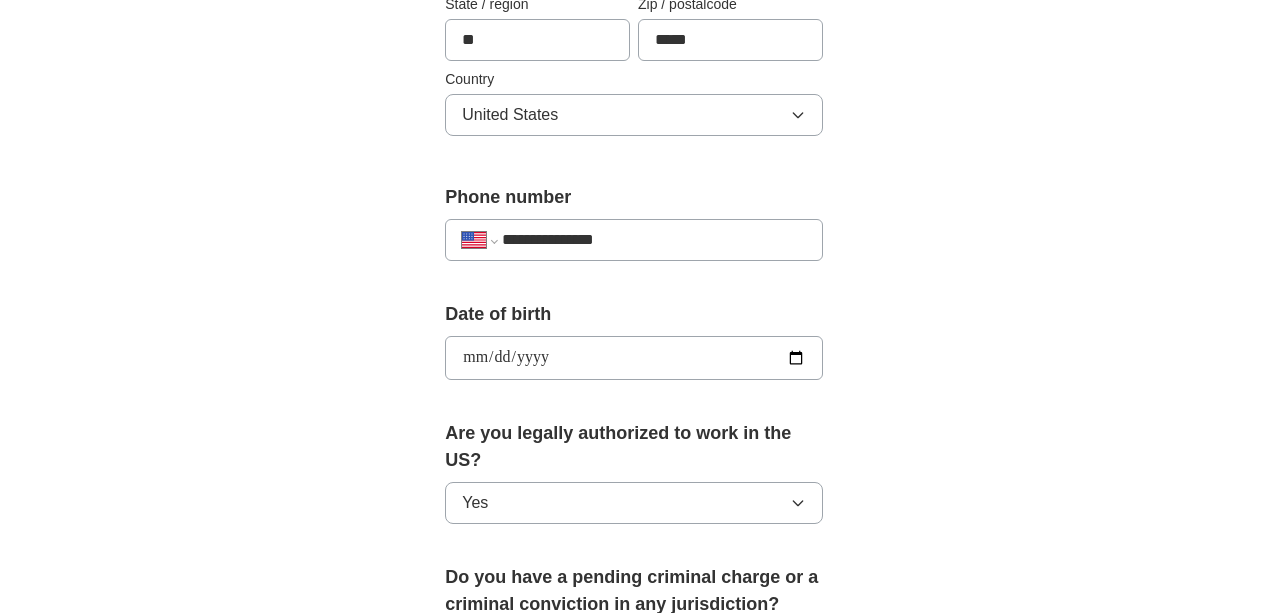 click on "Please select..." at bounding box center (634, 764) 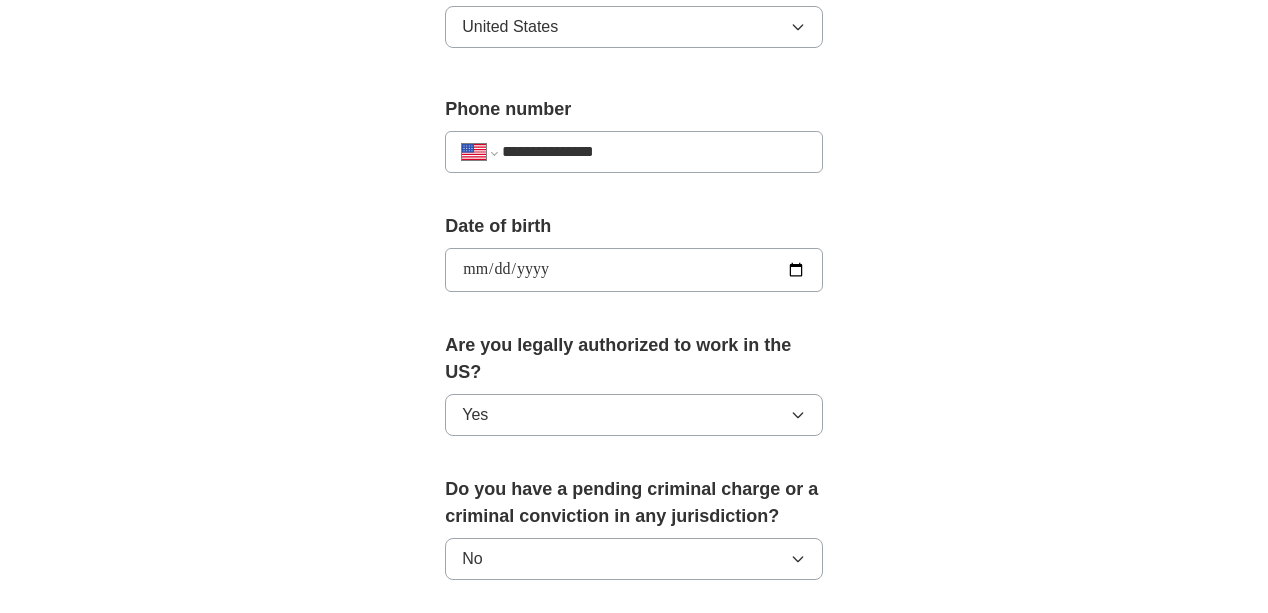 scroll, scrollTop: 739, scrollLeft: 0, axis: vertical 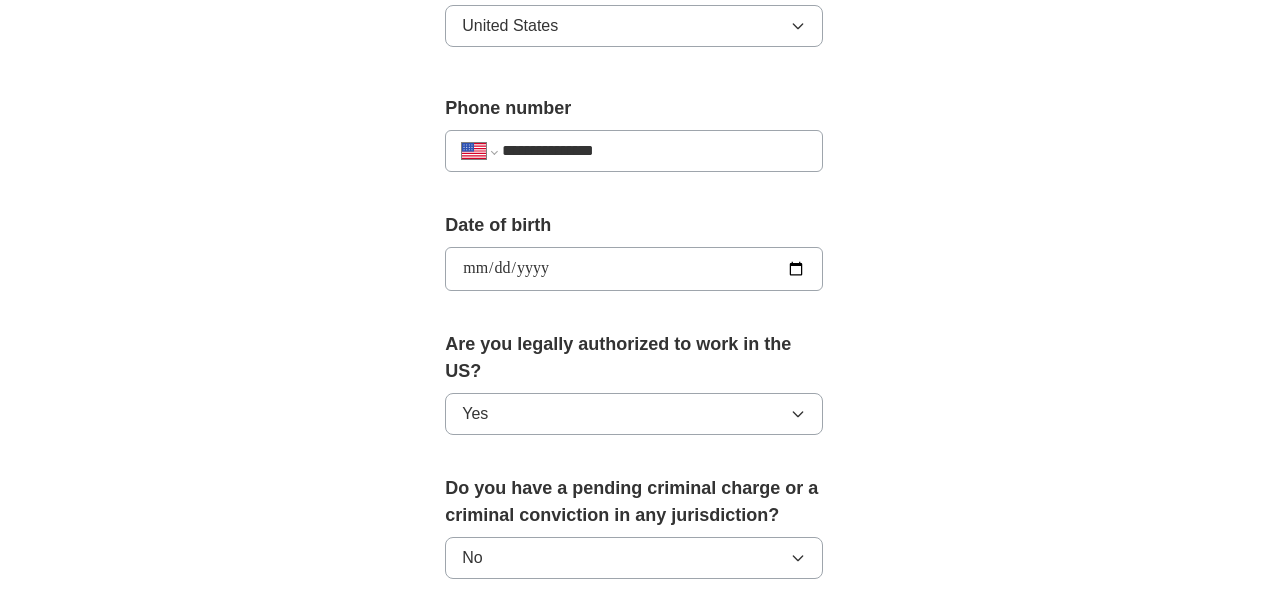 click on "Not applicable" at bounding box center [634, 838] 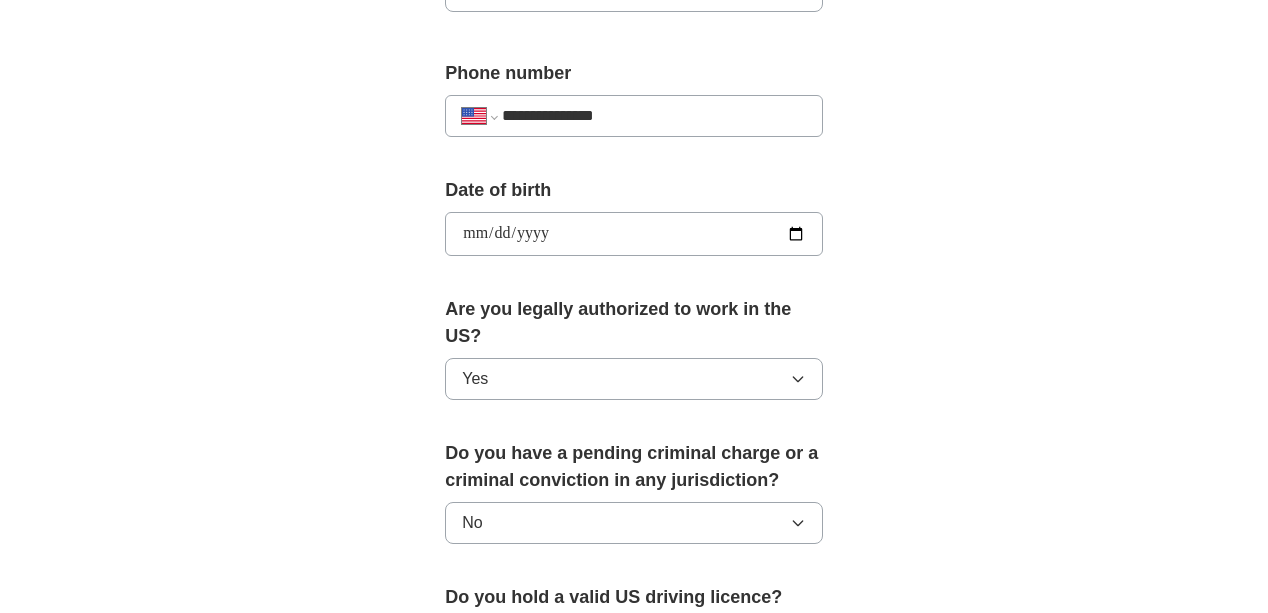 scroll, scrollTop: 775, scrollLeft: 0, axis: vertical 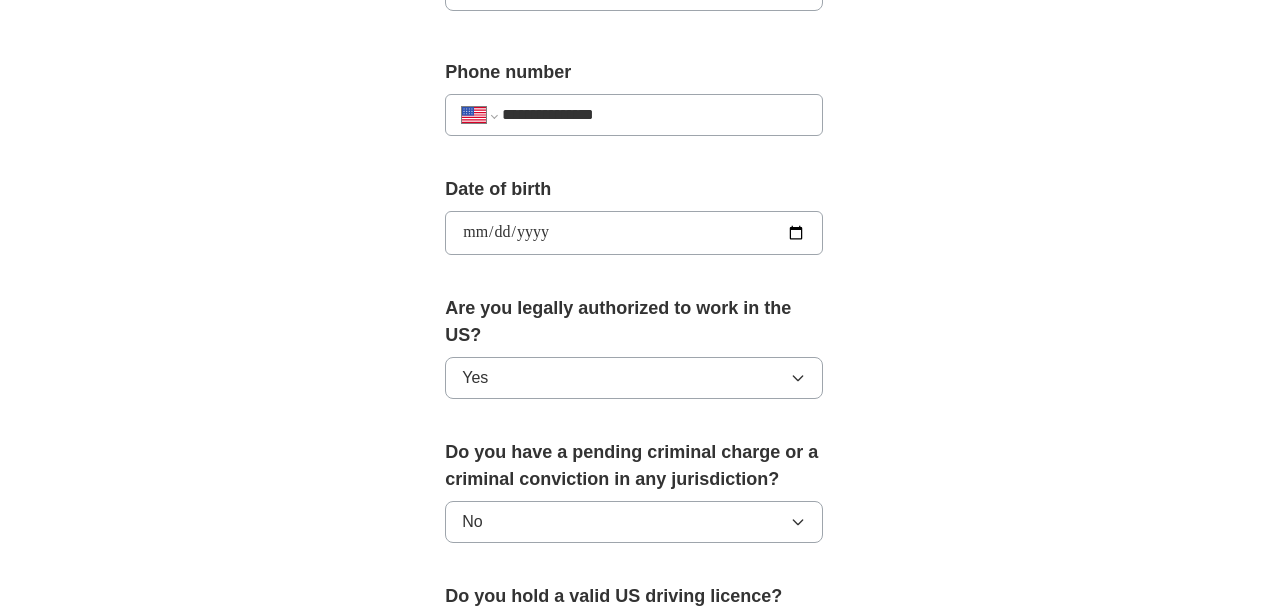 click at bounding box center [634, 873] 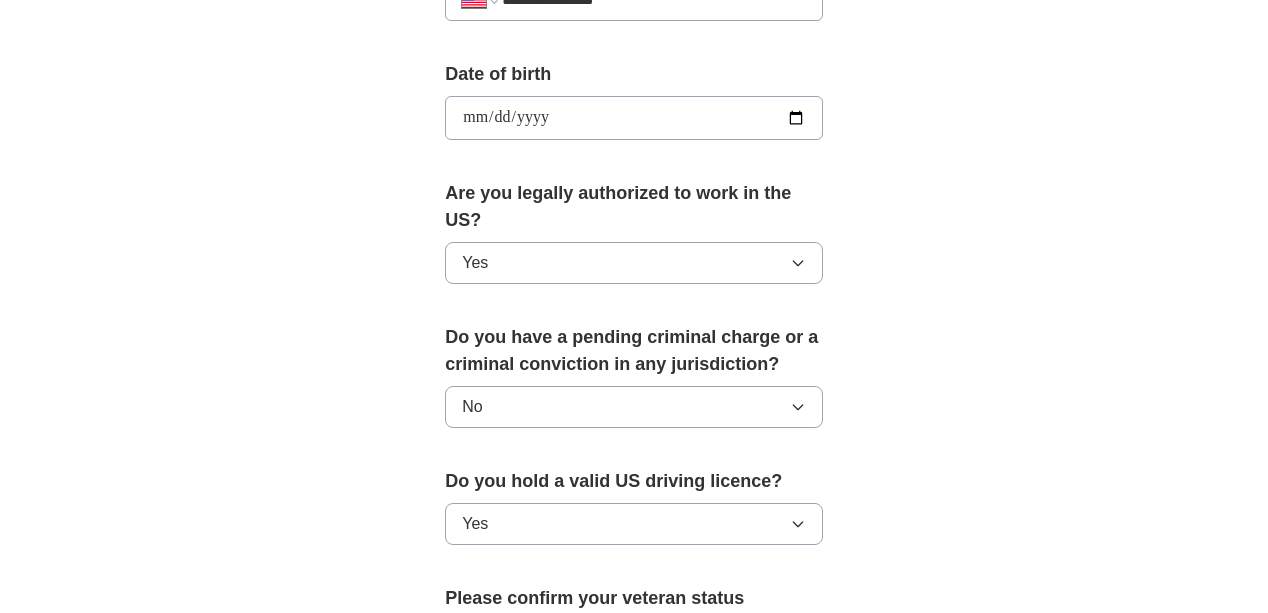 scroll, scrollTop: 911, scrollLeft: 0, axis: vertical 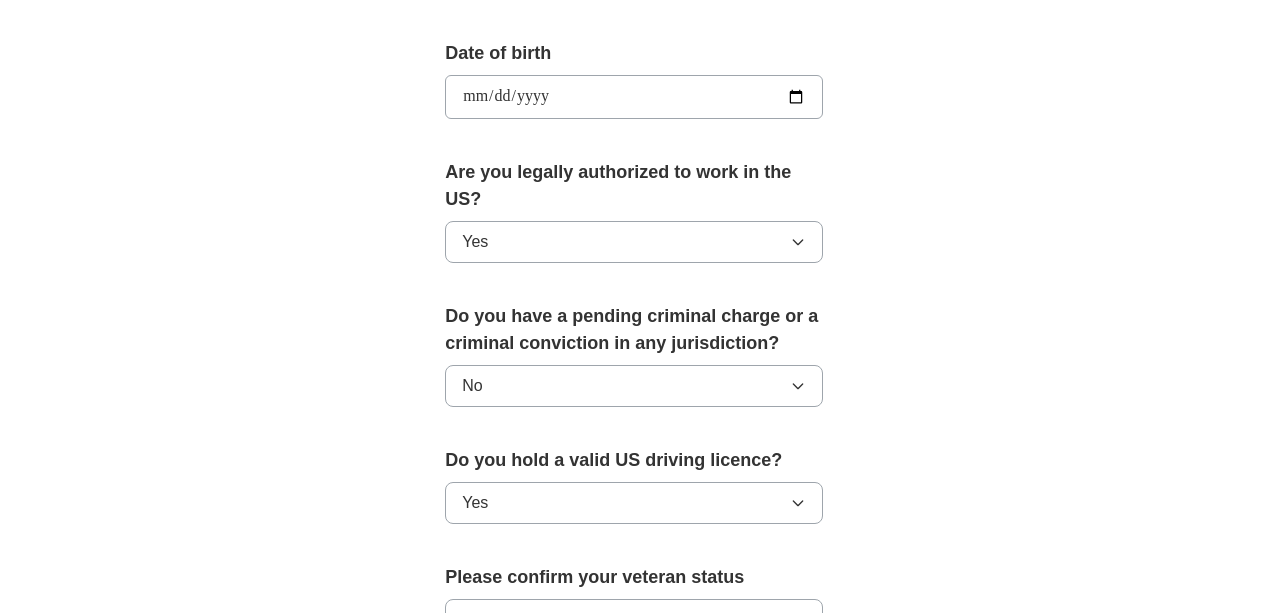 click on "American" at bounding box center (634, 900) 